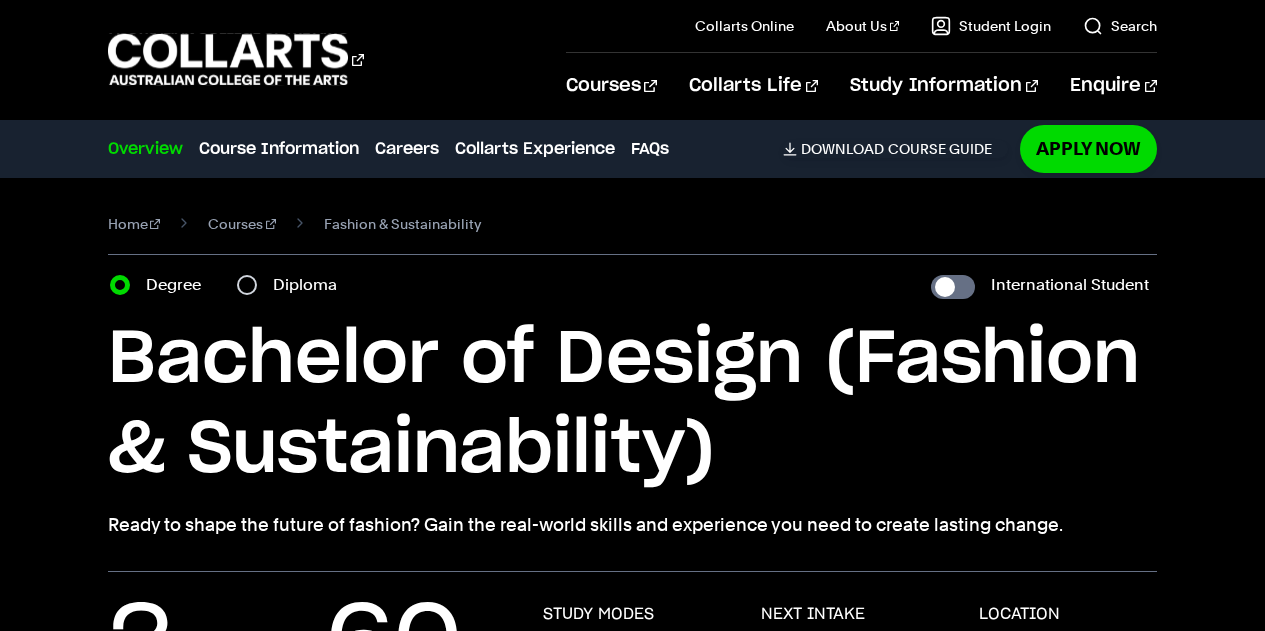 scroll, scrollTop: 0, scrollLeft: 0, axis: both 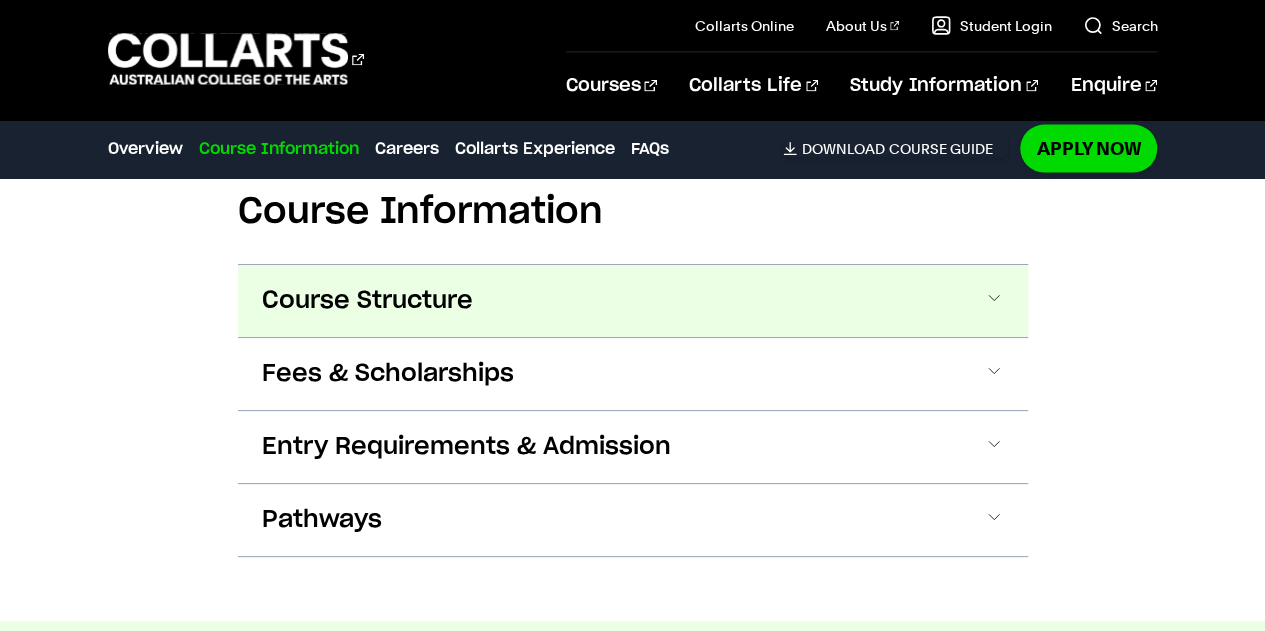 click on "Course Structure" at bounding box center (633, 301) 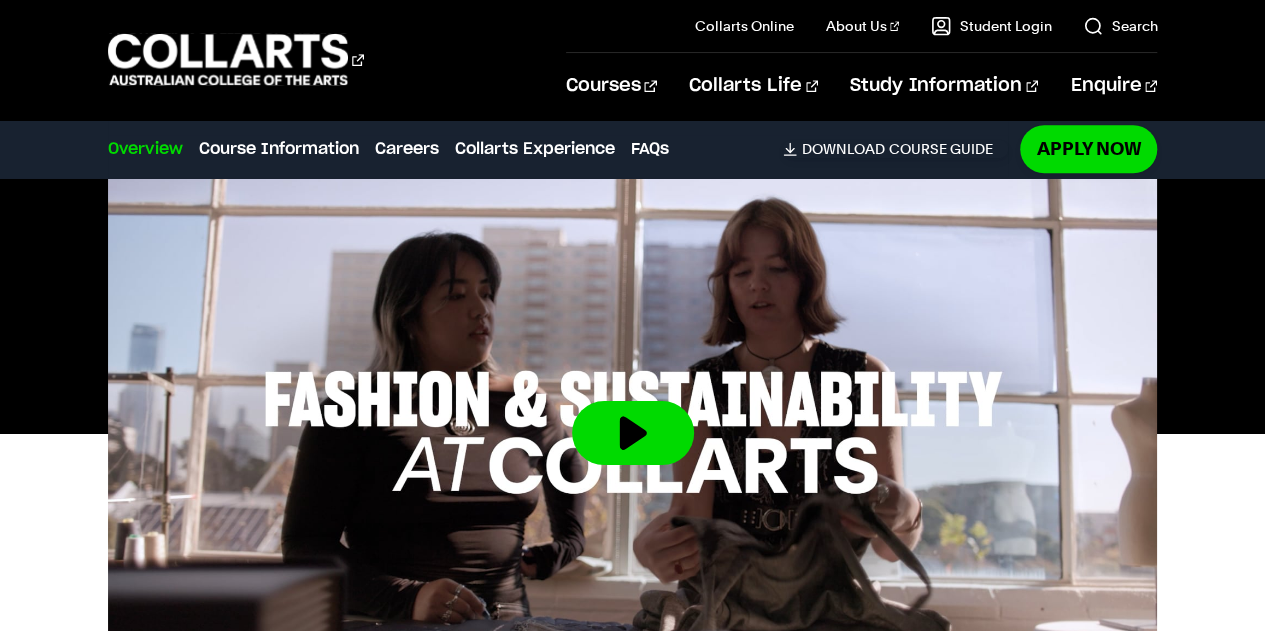scroll, scrollTop: 0, scrollLeft: 0, axis: both 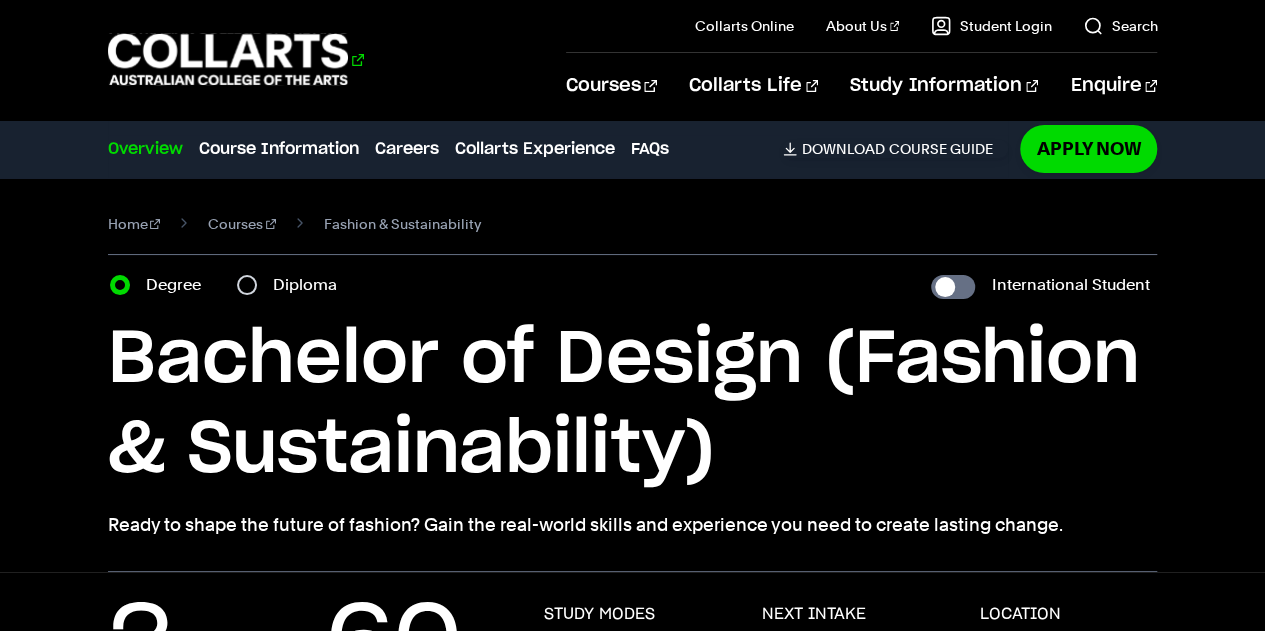 click 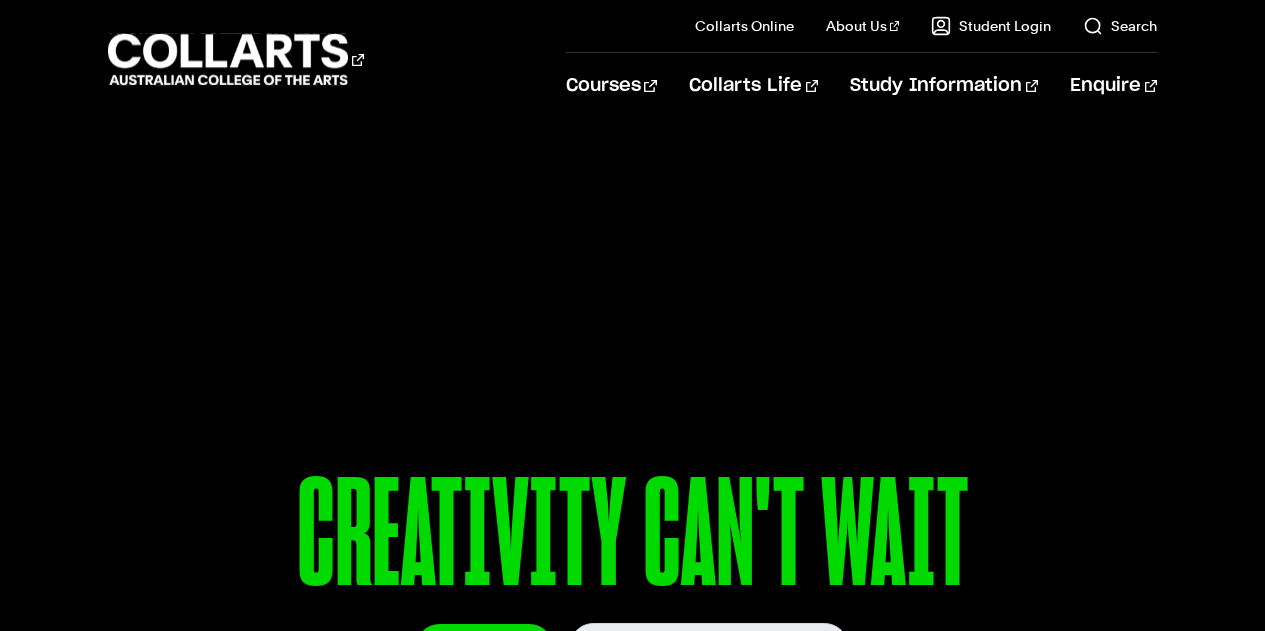 scroll, scrollTop: 9, scrollLeft: 0, axis: vertical 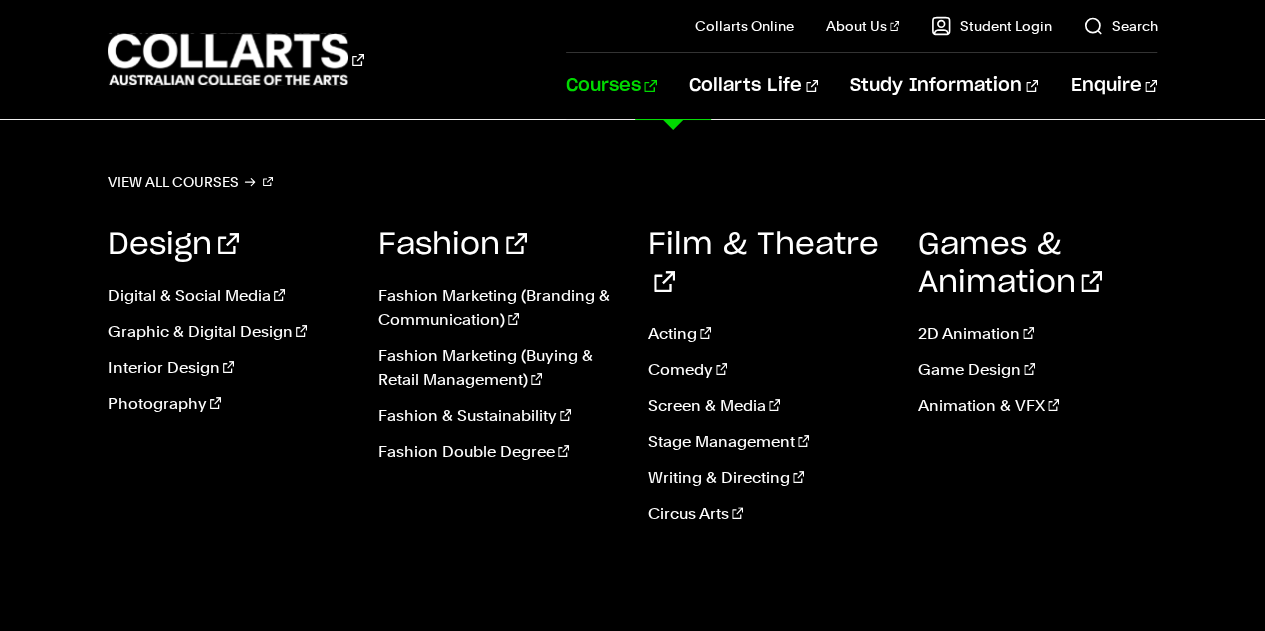 click on "Courses" at bounding box center (611, 86) 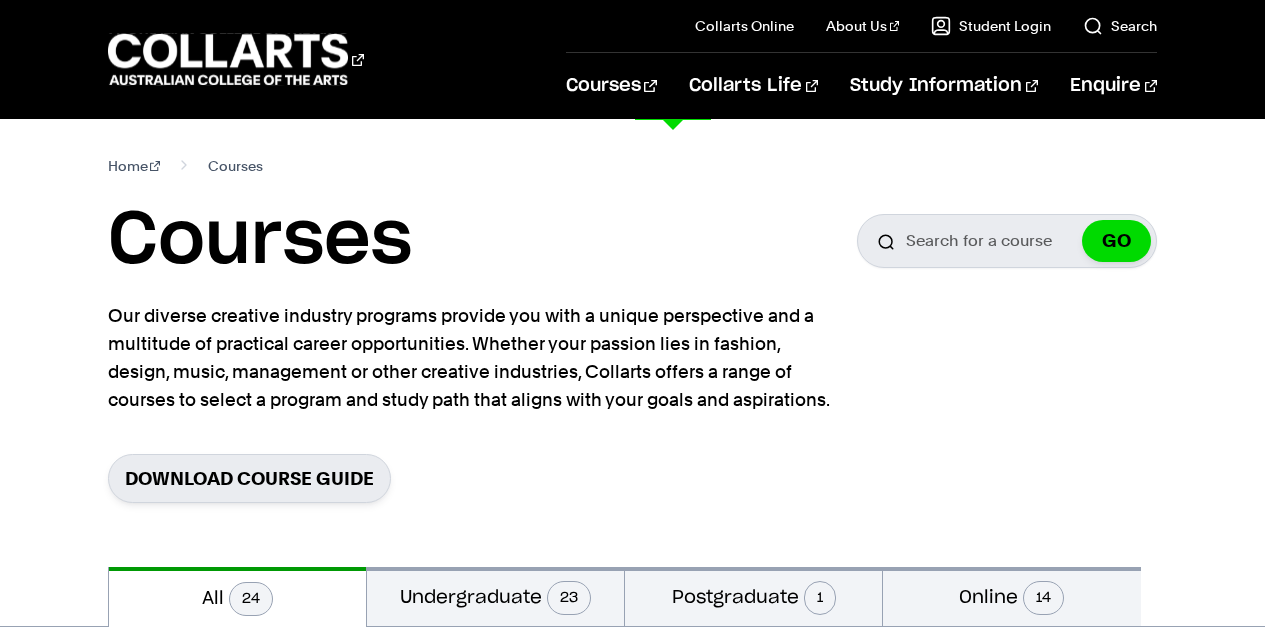 scroll, scrollTop: 479, scrollLeft: 0, axis: vertical 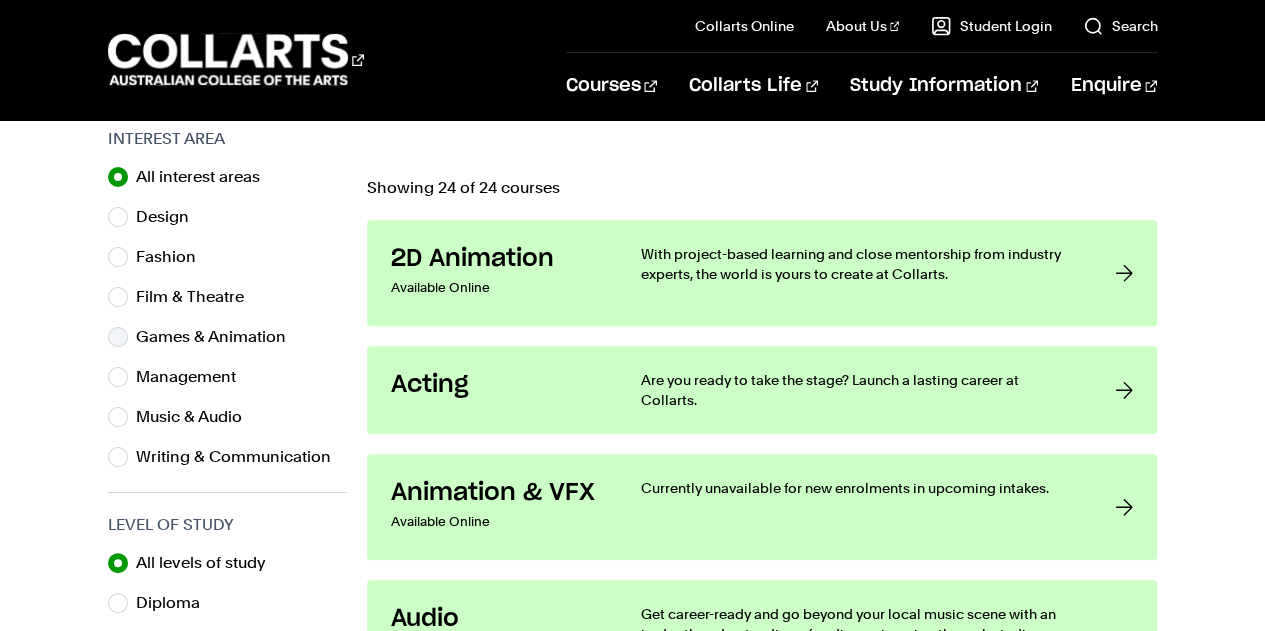 click on "Games & Animation" at bounding box center (219, 337) 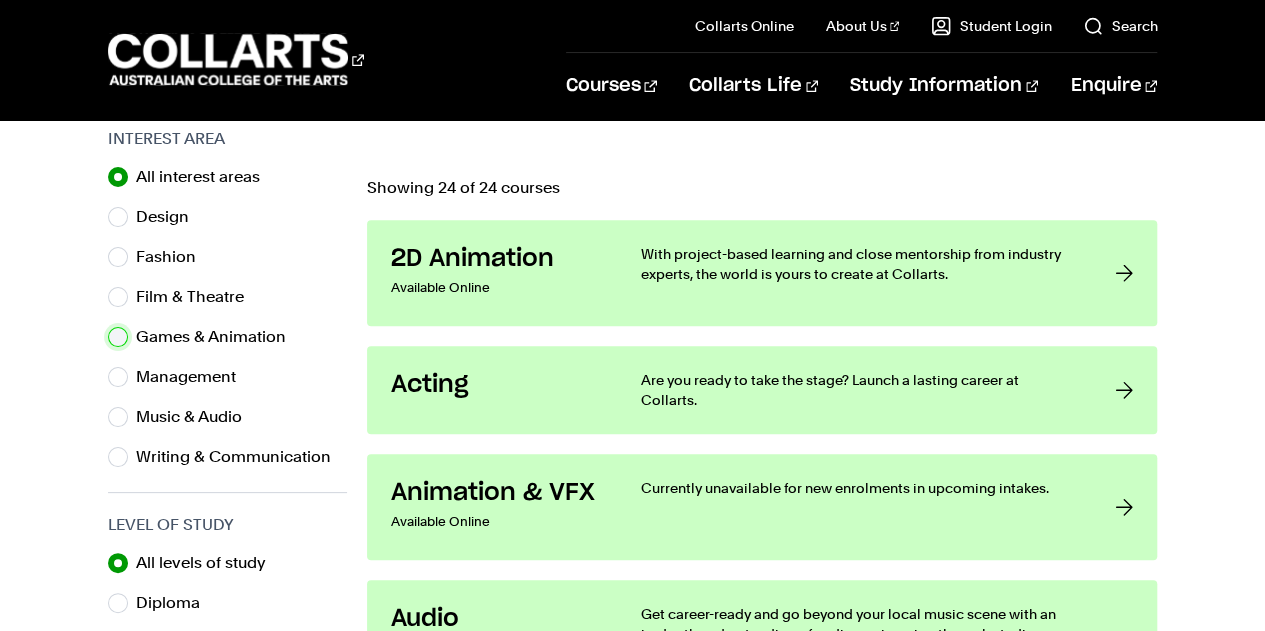 click on "Games & Animation" at bounding box center (118, 337) 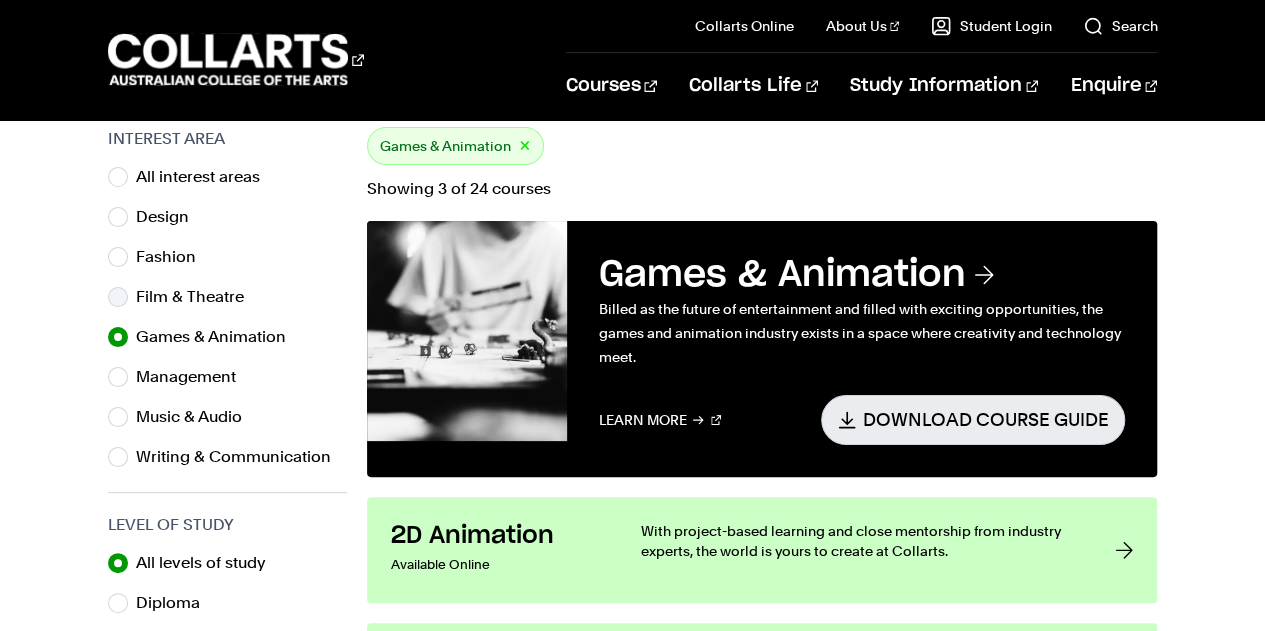 click on "Film & Theatre" at bounding box center (198, 297) 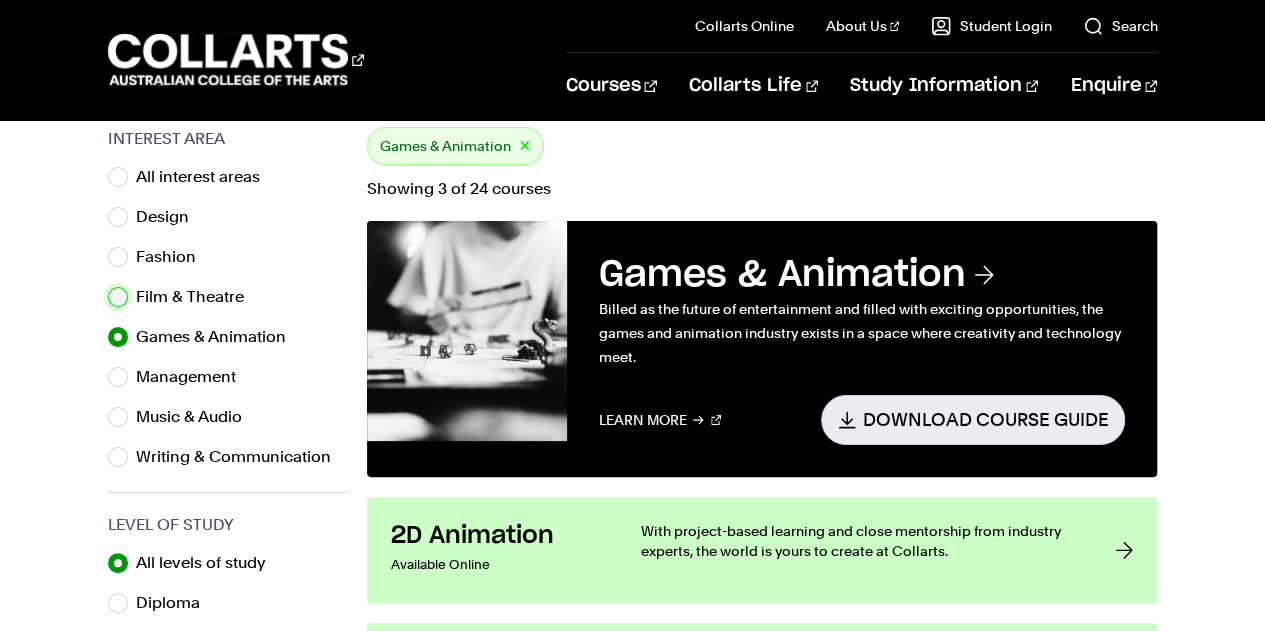 click on "Film & Theatre" at bounding box center (118, 297) 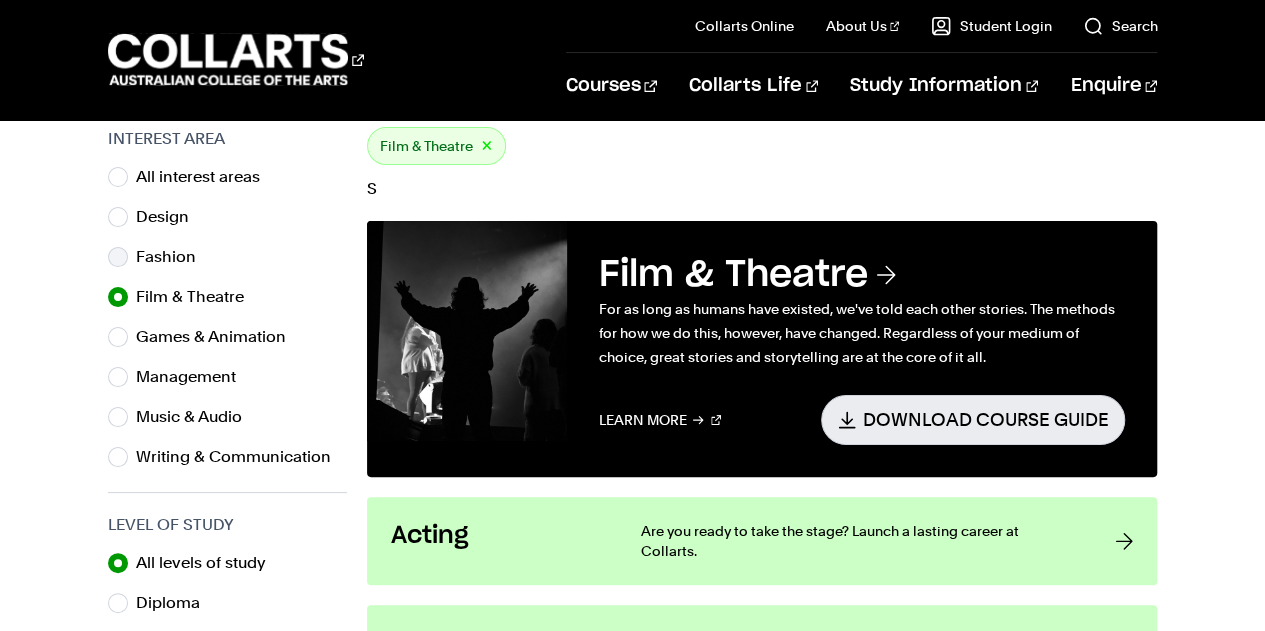 click on "Fashion" at bounding box center (174, 257) 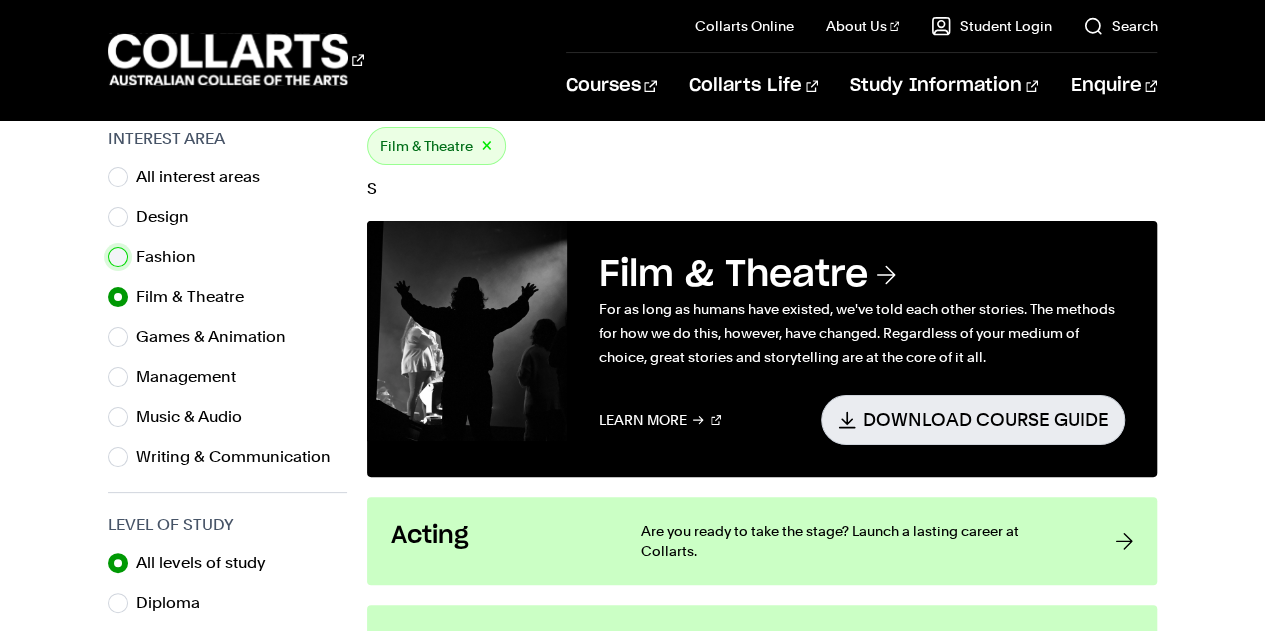 click on "Fashion" at bounding box center [118, 257] 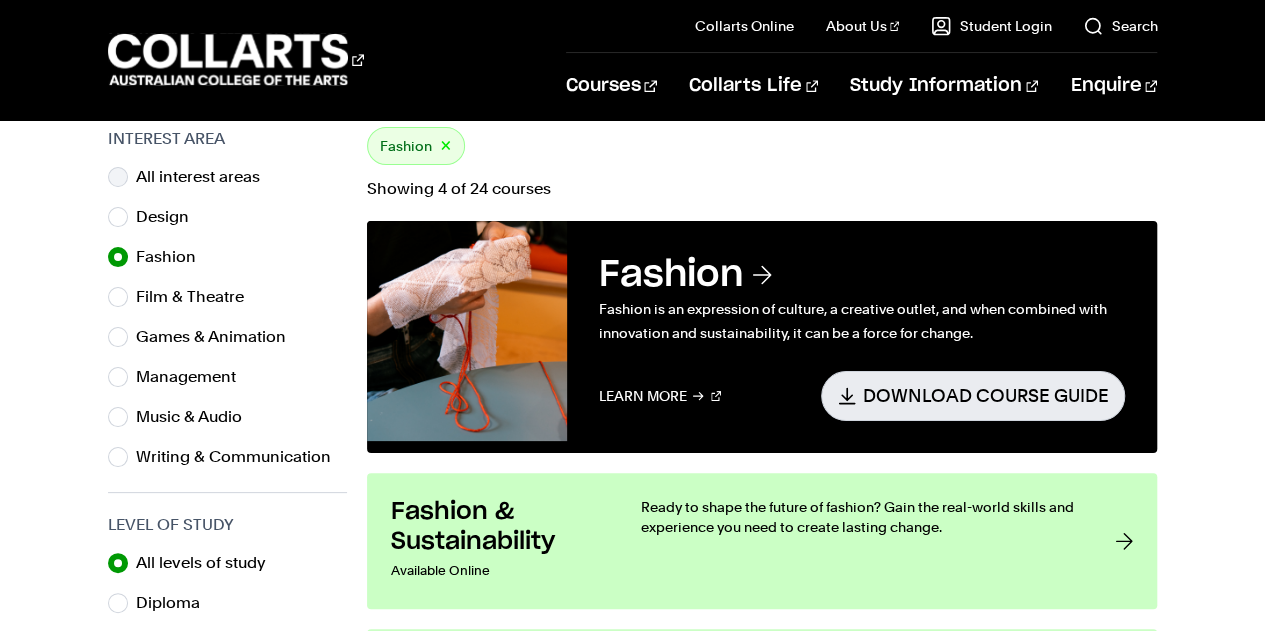 click on "All interest areas" at bounding box center (206, 177) 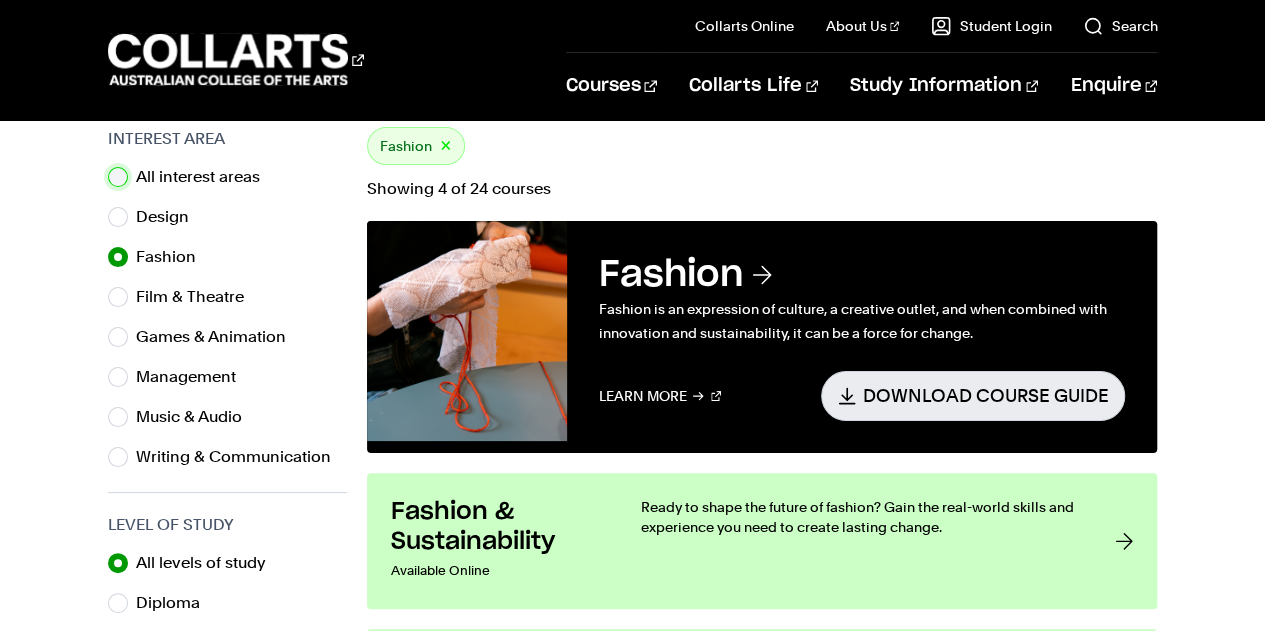 click on "All interest areas" at bounding box center (118, 177) 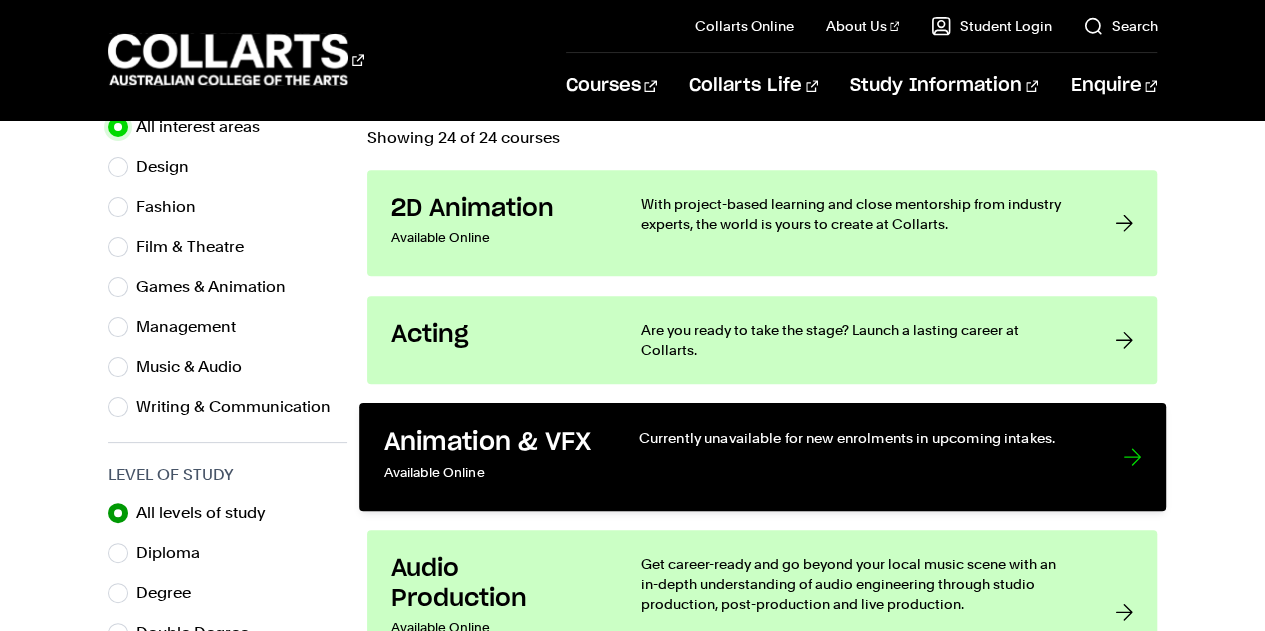 scroll, scrollTop: 675, scrollLeft: 0, axis: vertical 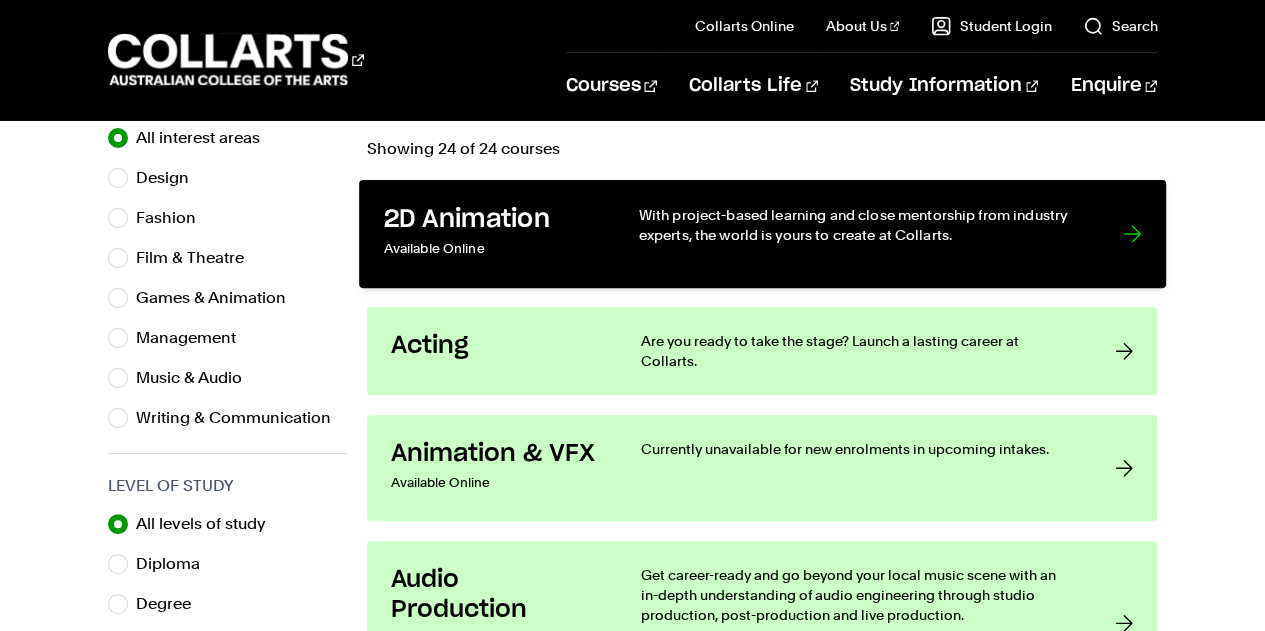 click on "With project-based learning and close mentorship from industry experts, the world is yours to create at Collarts." at bounding box center (860, 225) 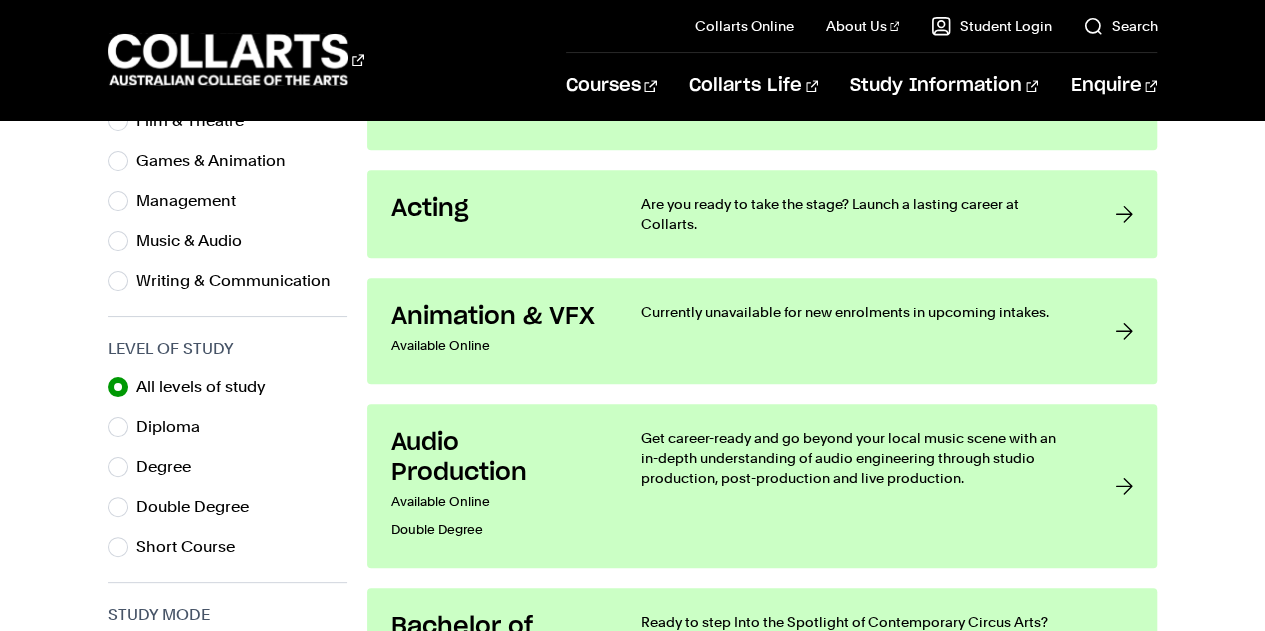 scroll, scrollTop: 811, scrollLeft: 0, axis: vertical 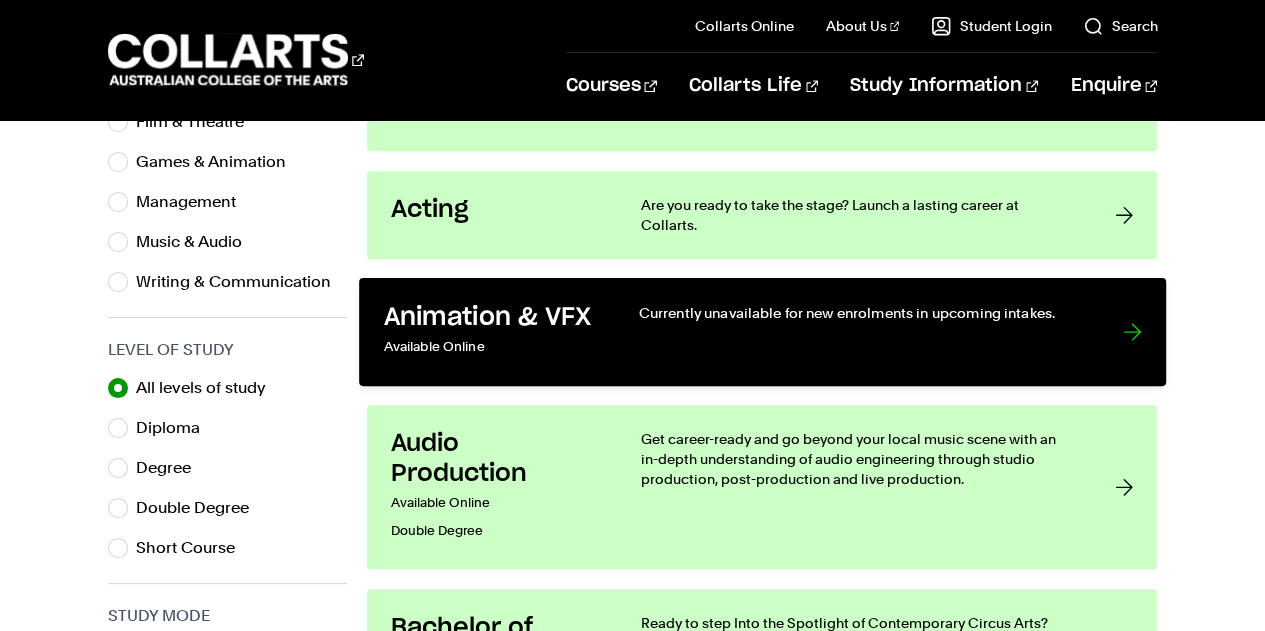 click on "Currently unavailable for new enrolments in upcoming intakes." at bounding box center (860, 313) 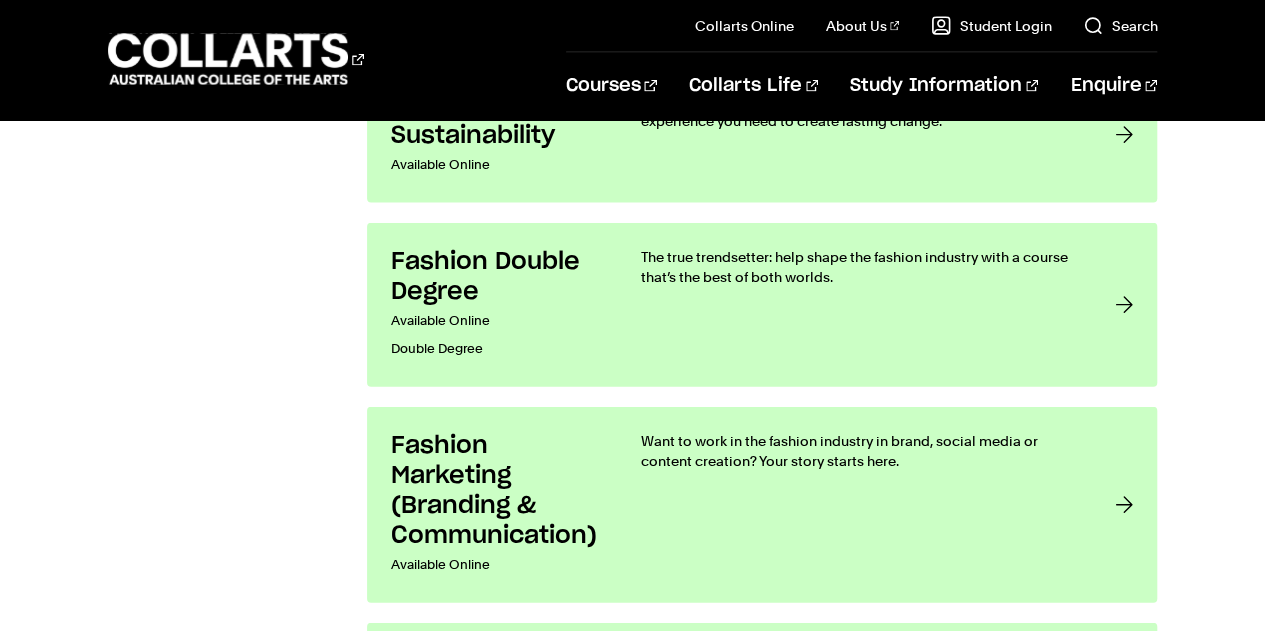 scroll, scrollTop: 2158, scrollLeft: 0, axis: vertical 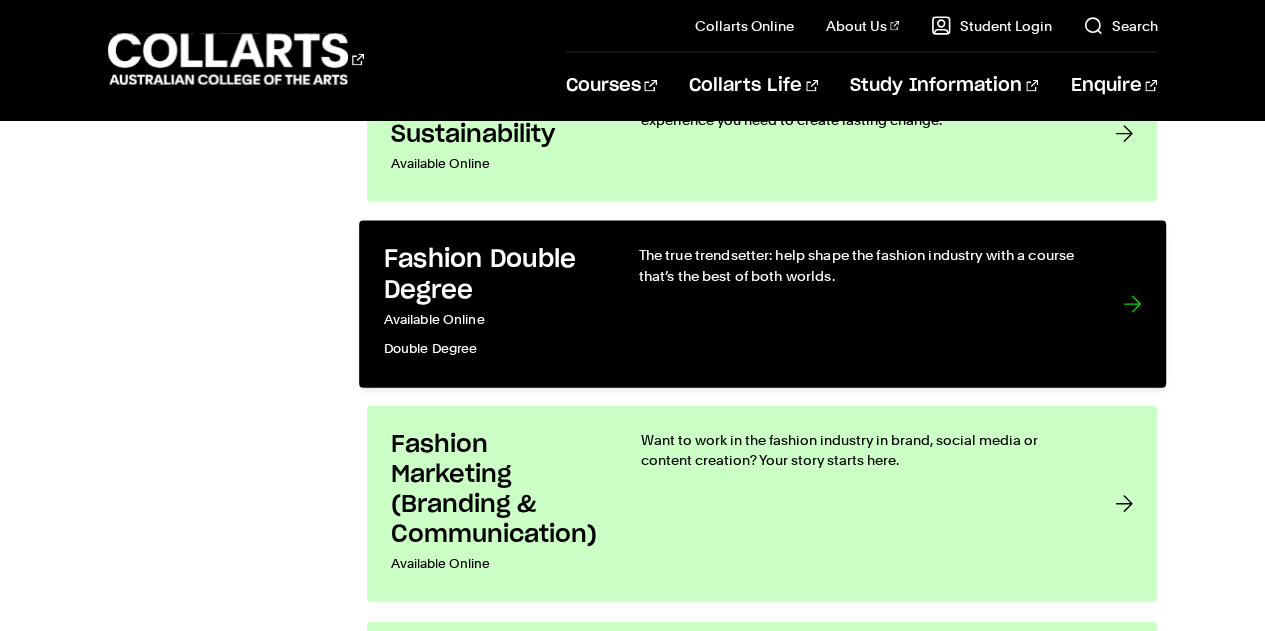 click on "The true trendsetter: help shape the fashion industry with a course that’s the best of both worlds." at bounding box center (860, 265) 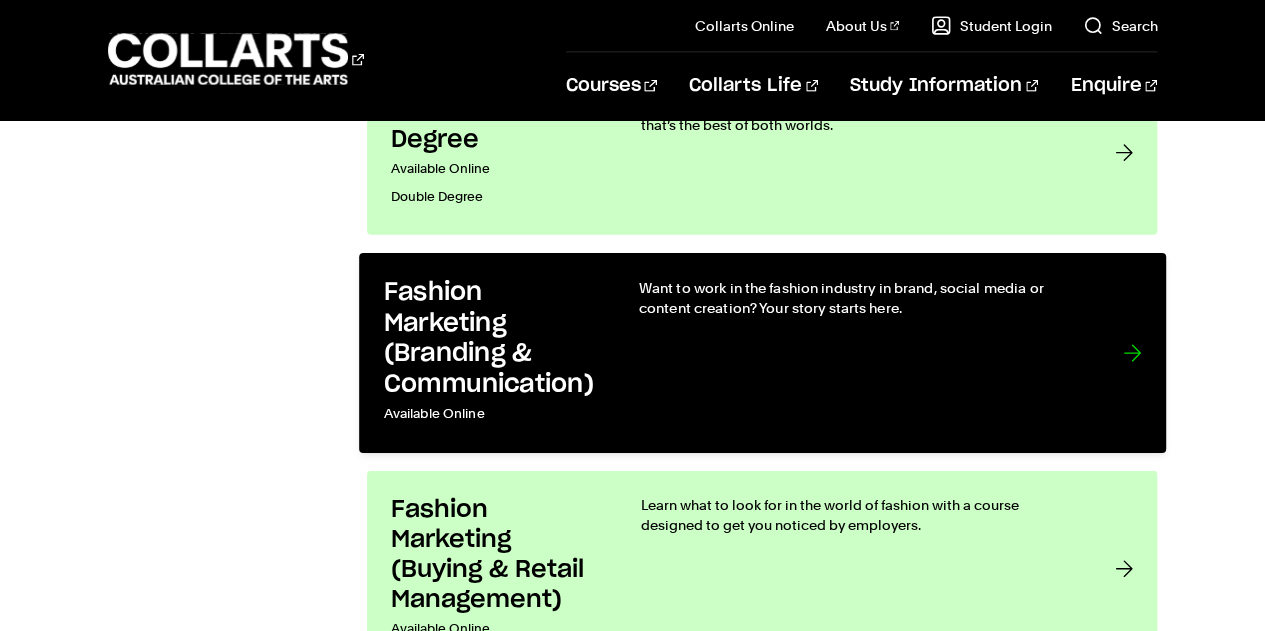 scroll, scrollTop: 2308, scrollLeft: 0, axis: vertical 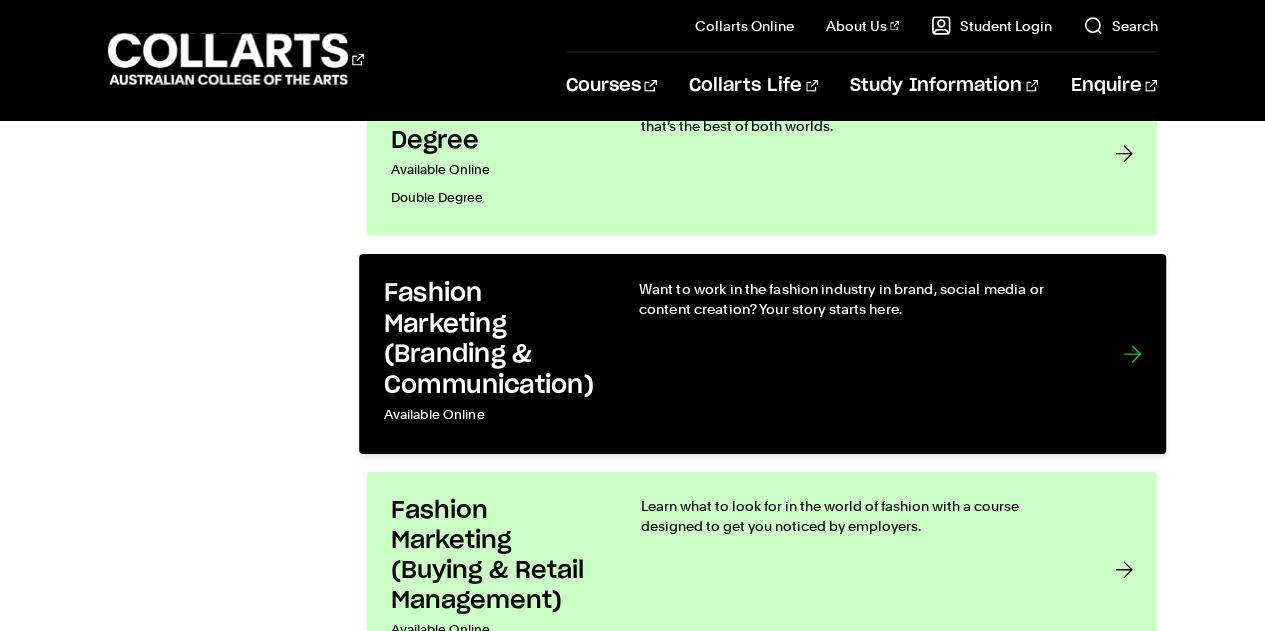 click on "Want to work in the fashion industry in brand, social media or content creation? Your story starts here." at bounding box center [860, 354] 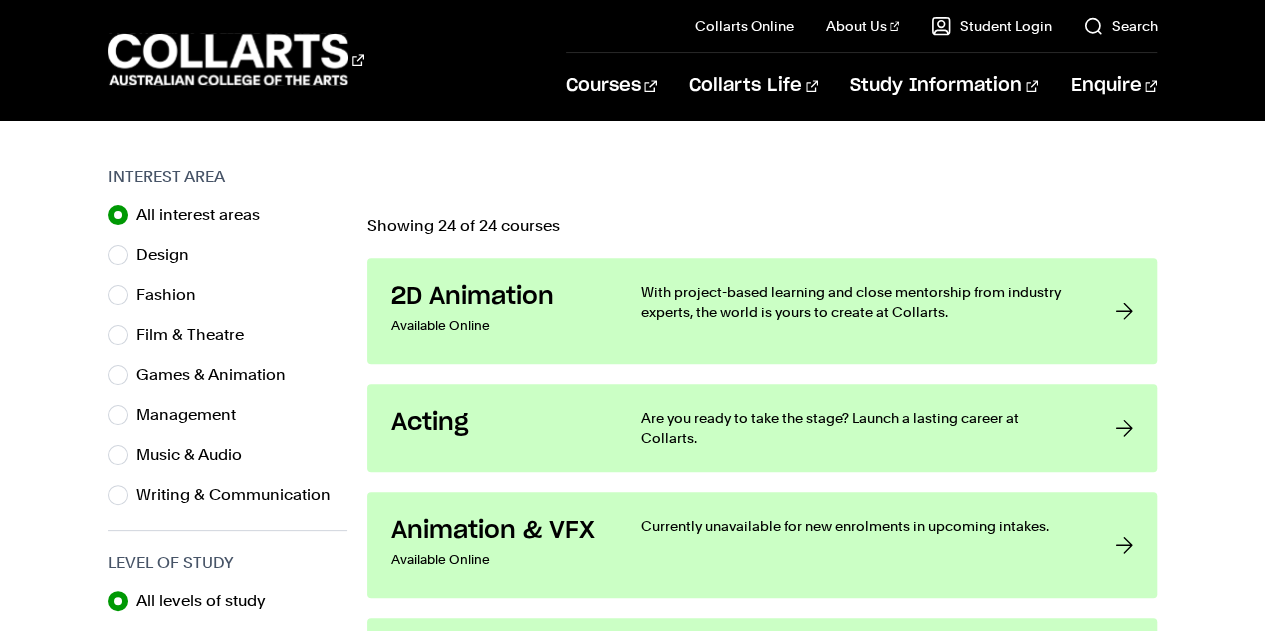 scroll, scrollTop: 597, scrollLeft: 0, axis: vertical 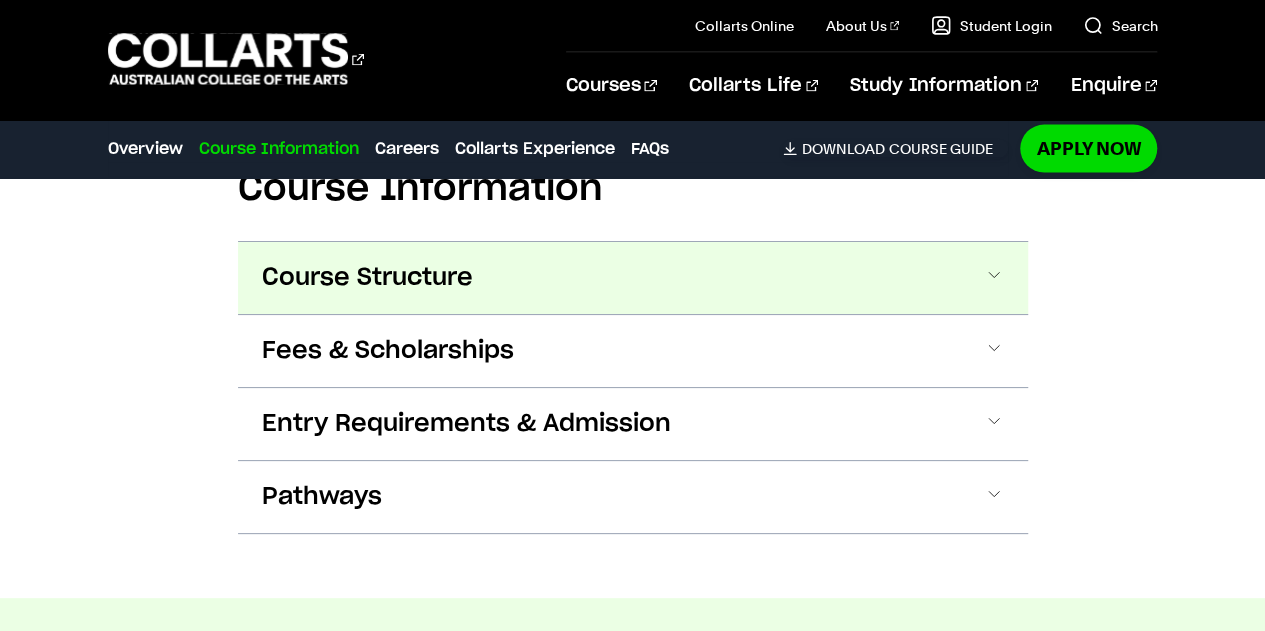 click on "Course Structure" at bounding box center (633, 278) 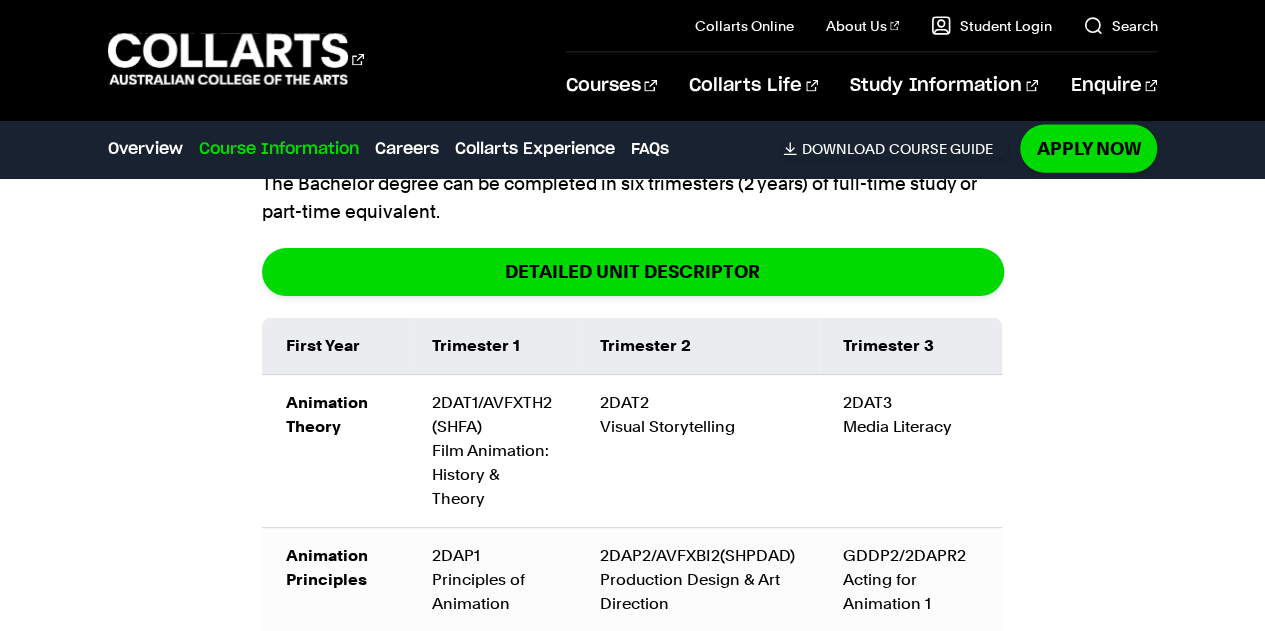 scroll, scrollTop: 2230, scrollLeft: 0, axis: vertical 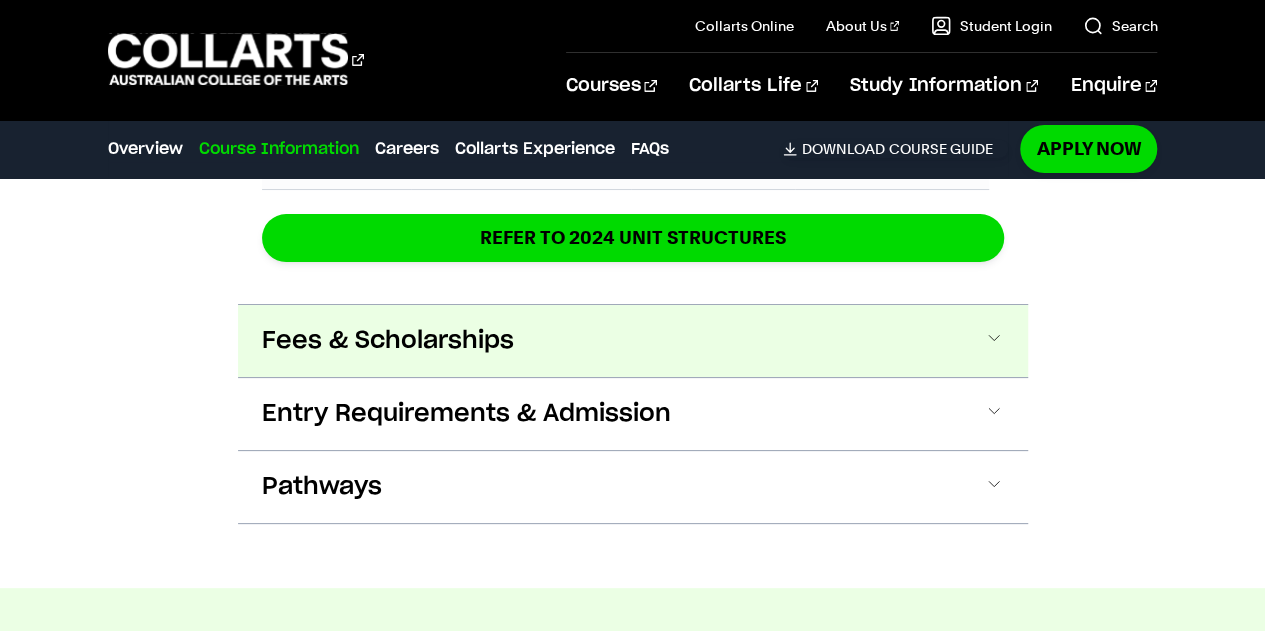 click on "Fees & Scholarships" at bounding box center [633, 341] 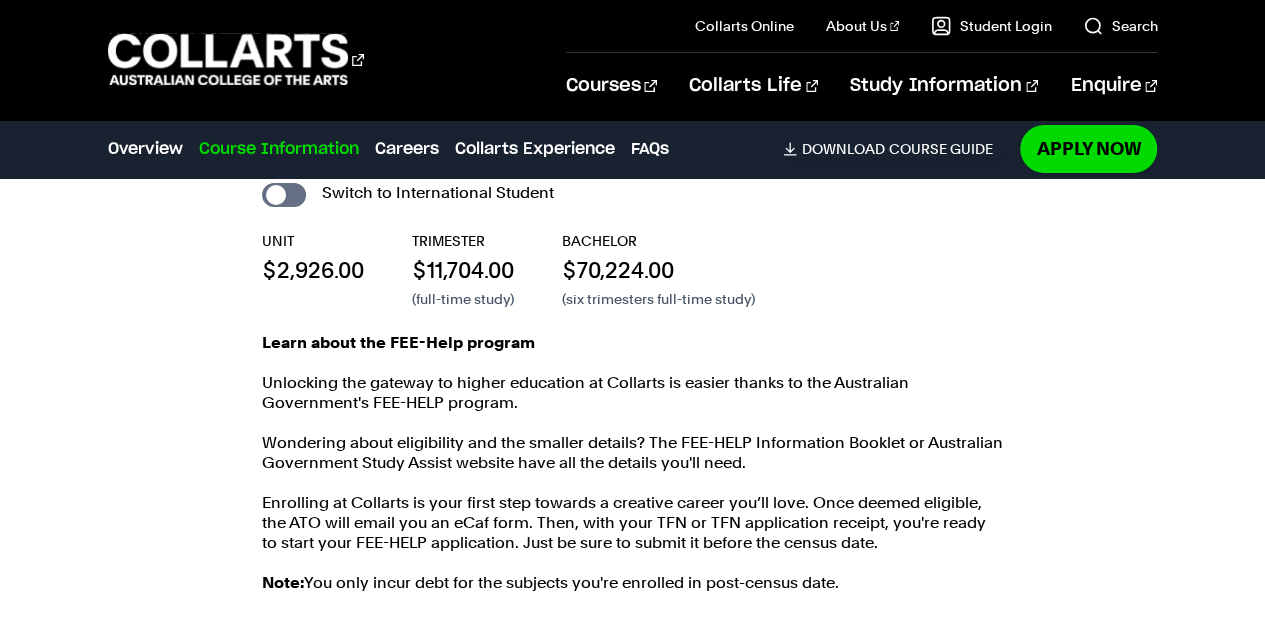 scroll, scrollTop: 3773, scrollLeft: 0, axis: vertical 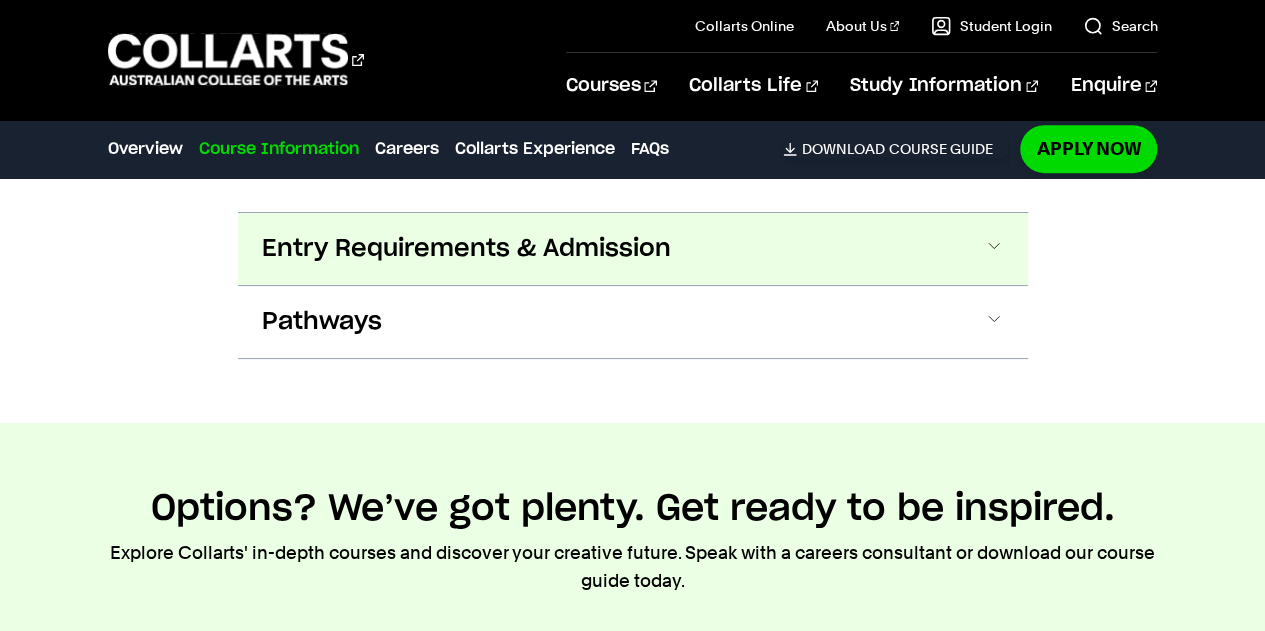 click on "Entry Requirements & Admission" at bounding box center (633, 249) 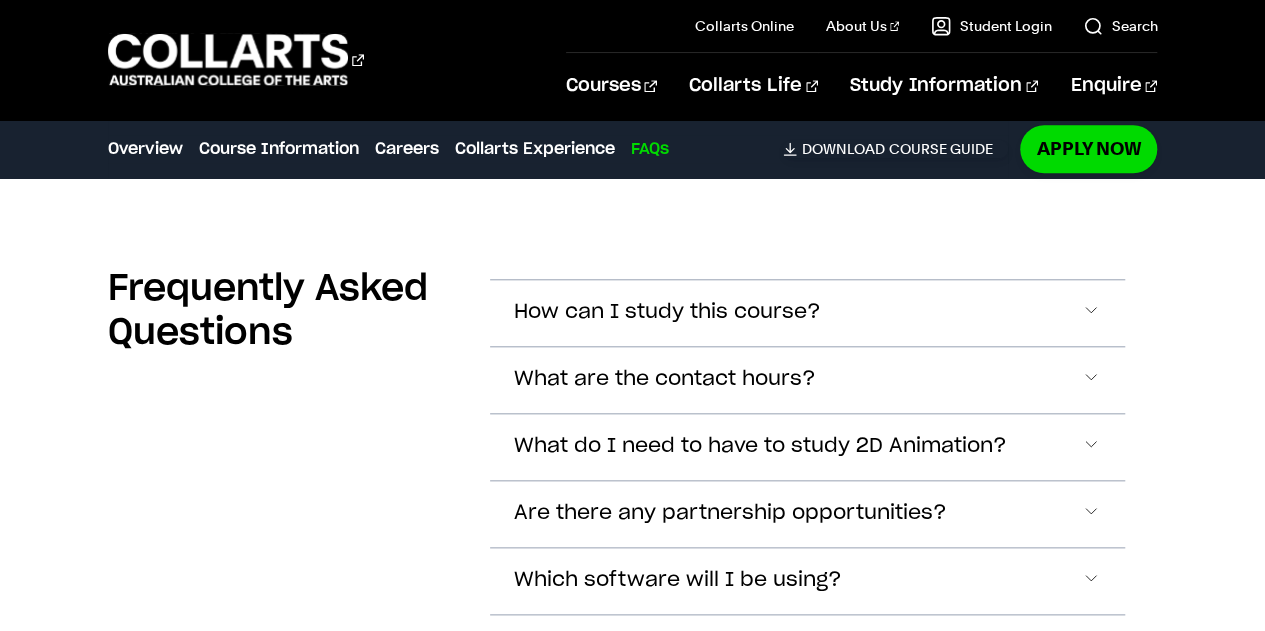 scroll, scrollTop: 8442, scrollLeft: 0, axis: vertical 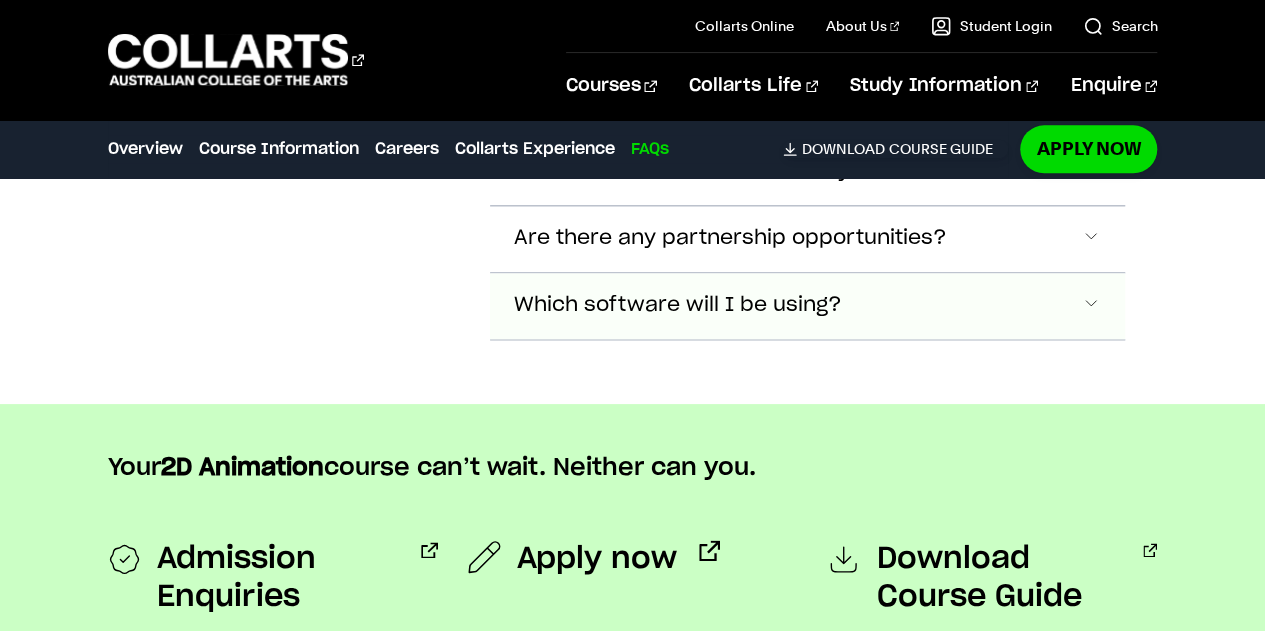 click on "Which software will I be using?" at bounding box center (808, 38) 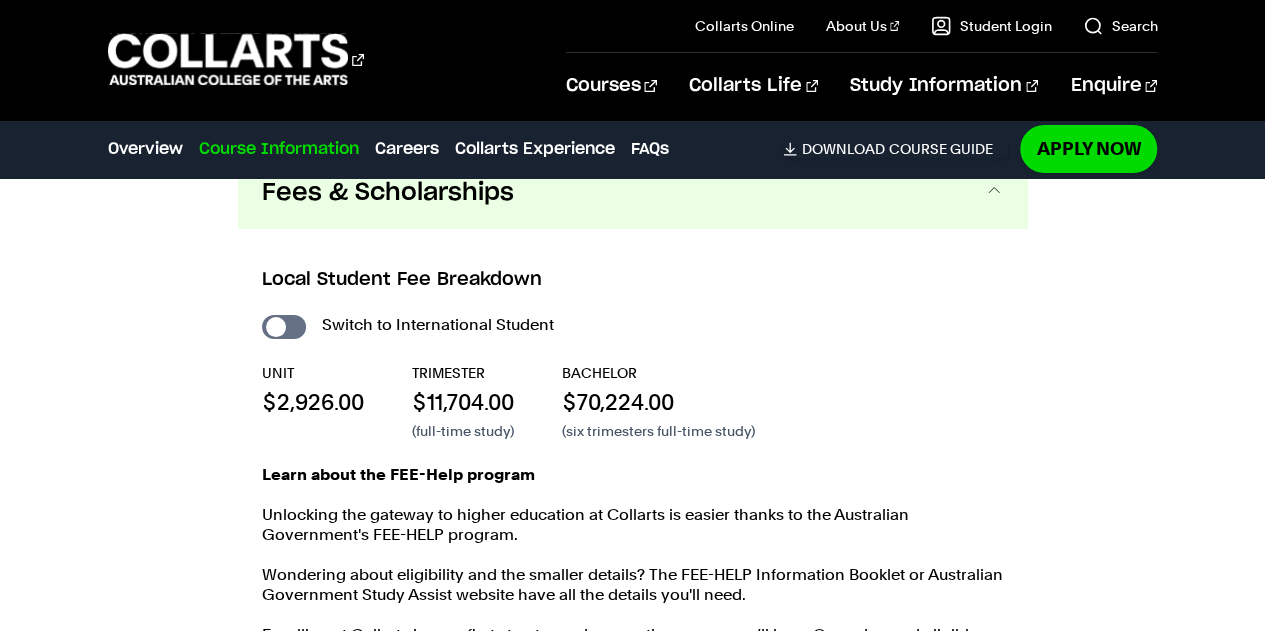 scroll, scrollTop: 3641, scrollLeft: 0, axis: vertical 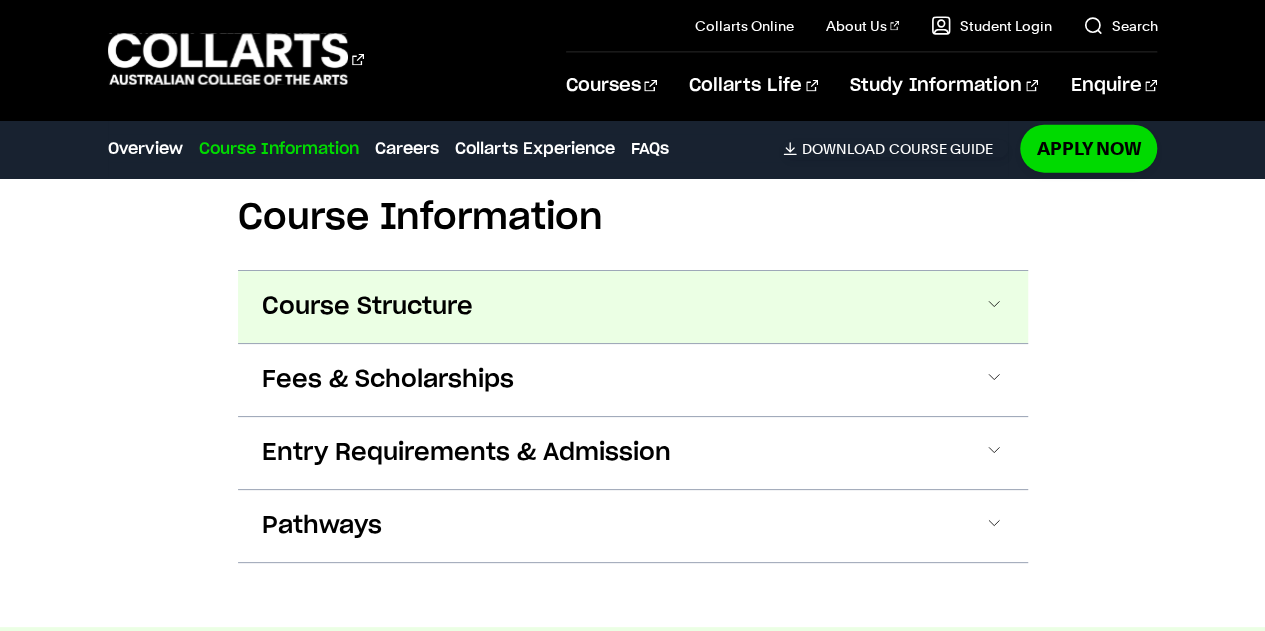 click on "Course Structure" at bounding box center (633, 307) 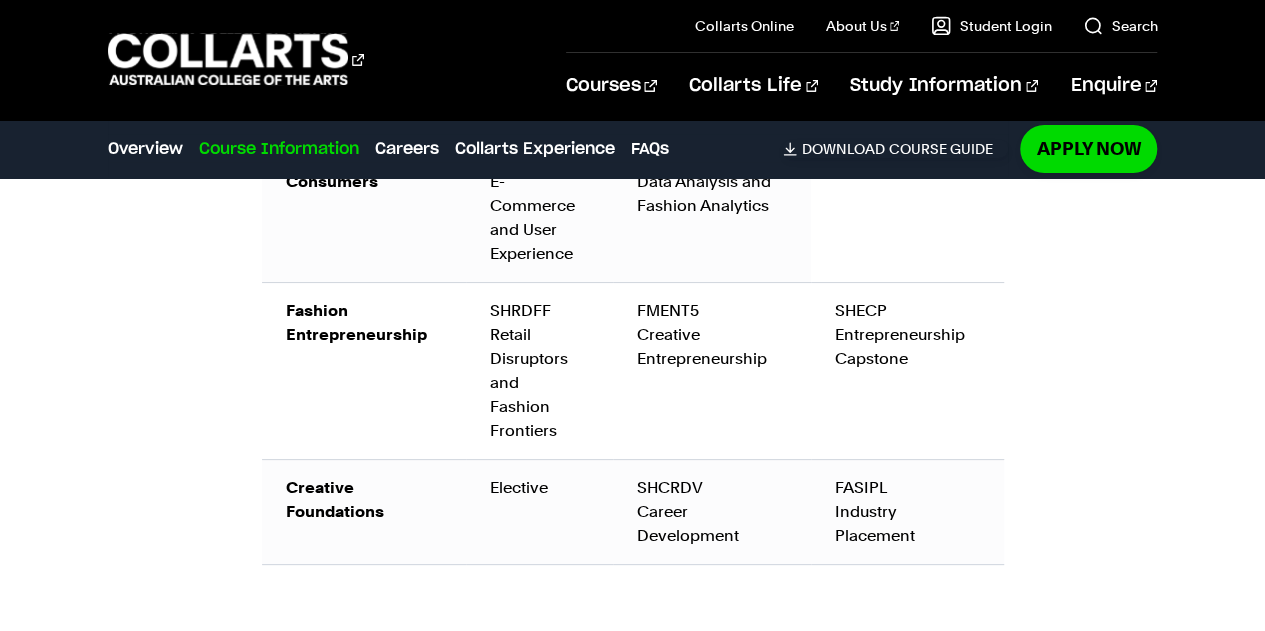 scroll, scrollTop: 0, scrollLeft: 0, axis: both 